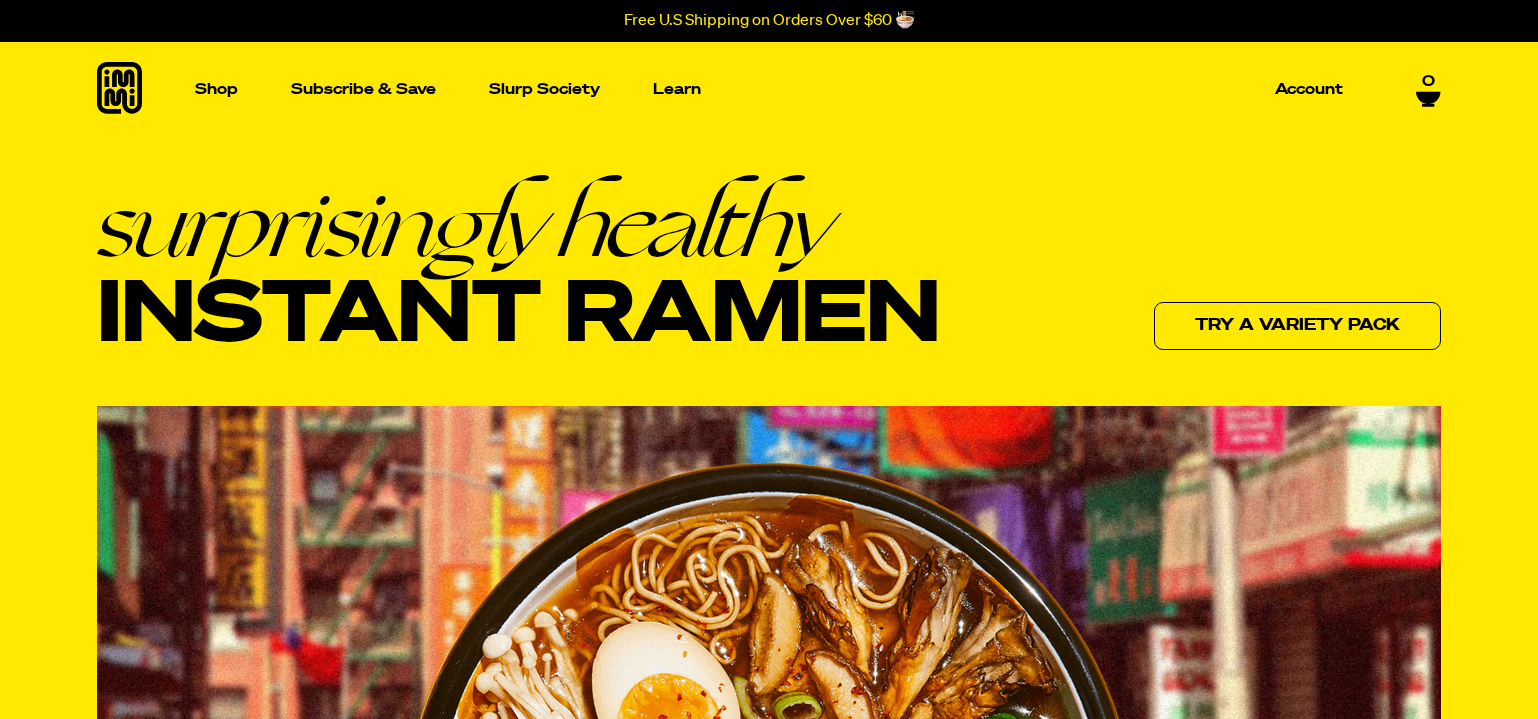 scroll, scrollTop: 0, scrollLeft: 0, axis: both 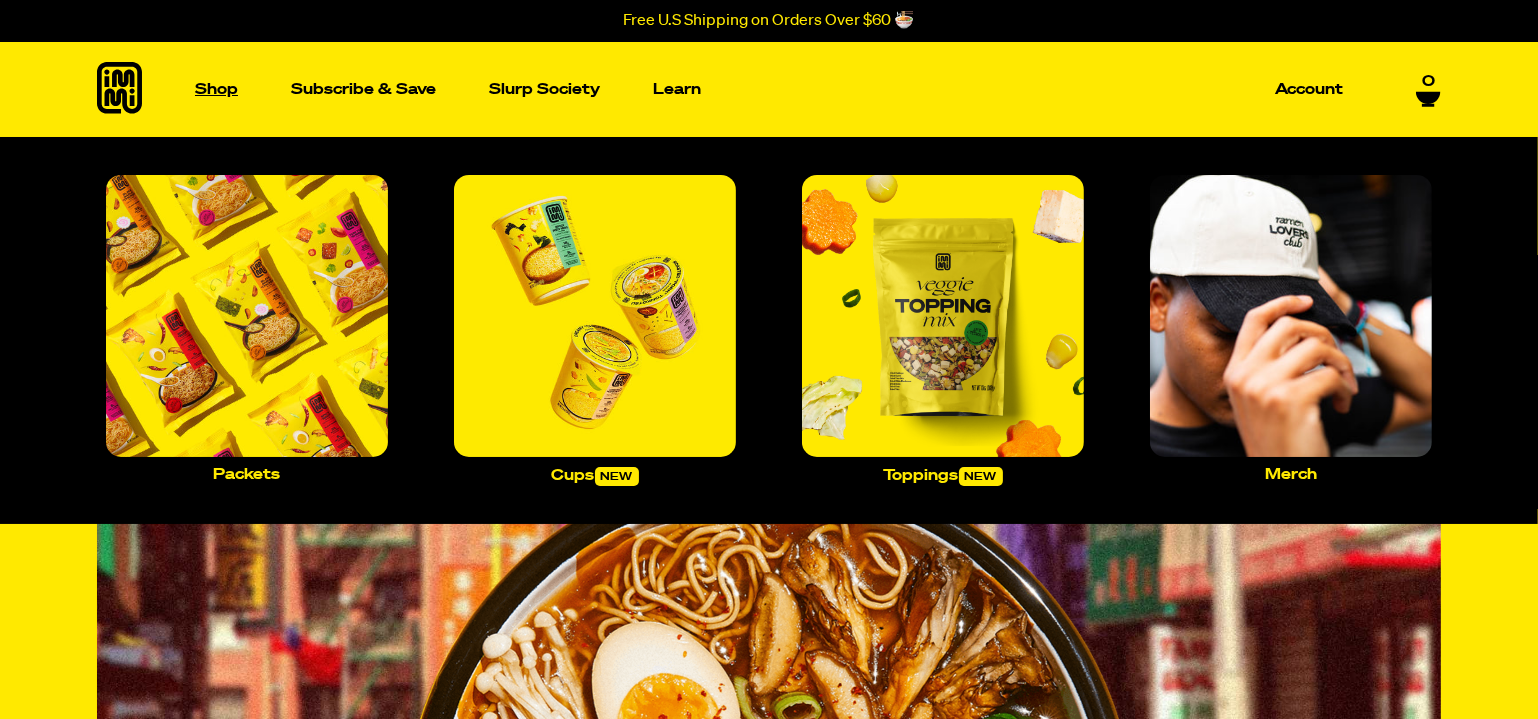 drag, startPoint x: 222, startPoint y: 85, endPoint x: 233, endPoint y: 80, distance: 12.083046 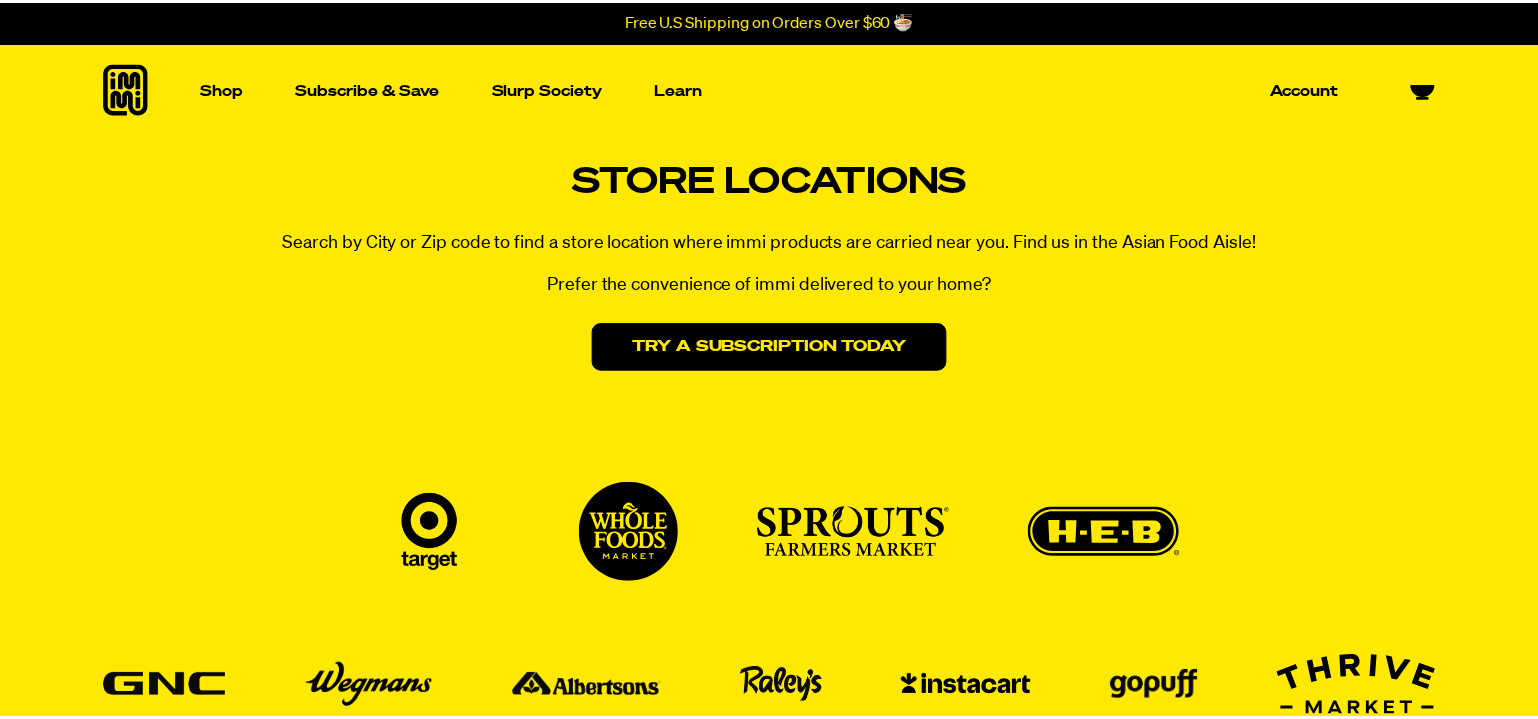 scroll, scrollTop: 0, scrollLeft: 0, axis: both 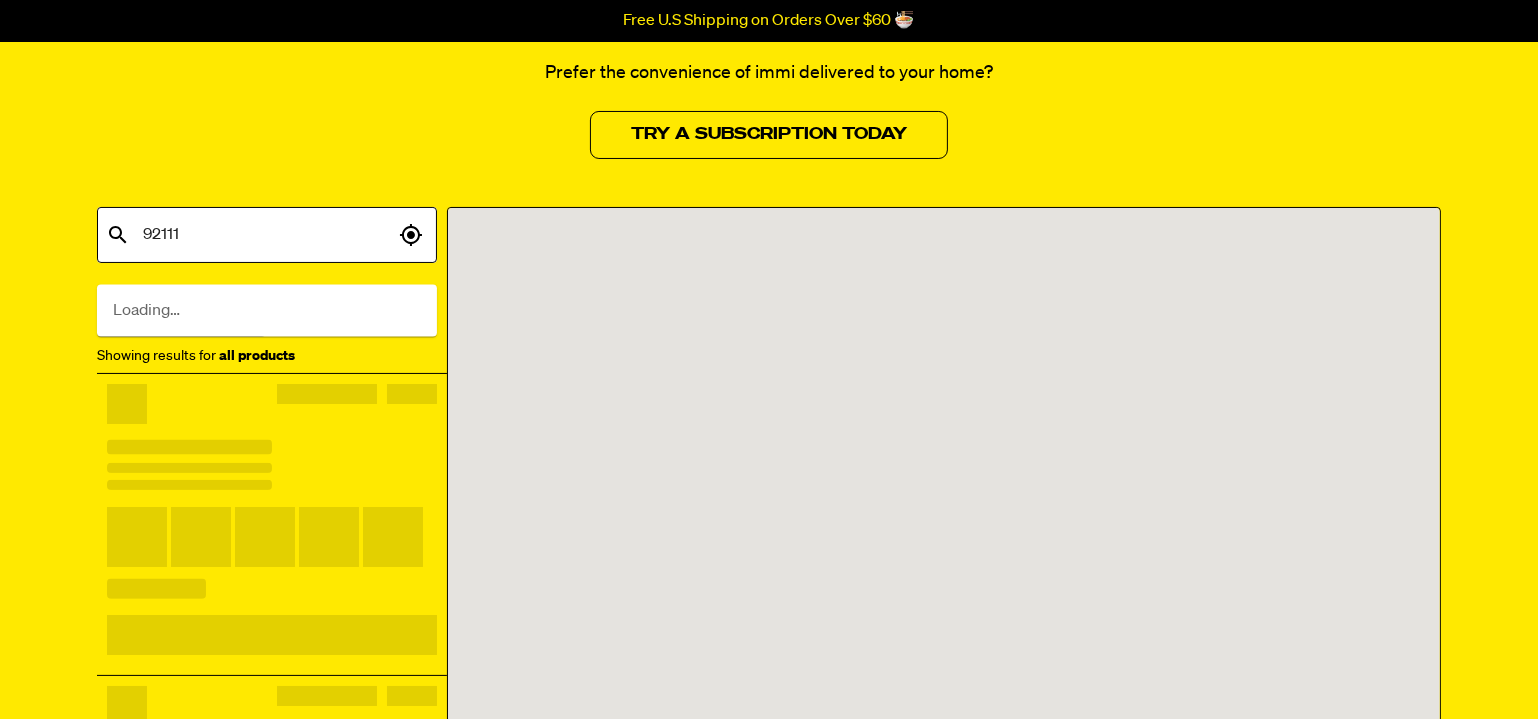 type on "92111" 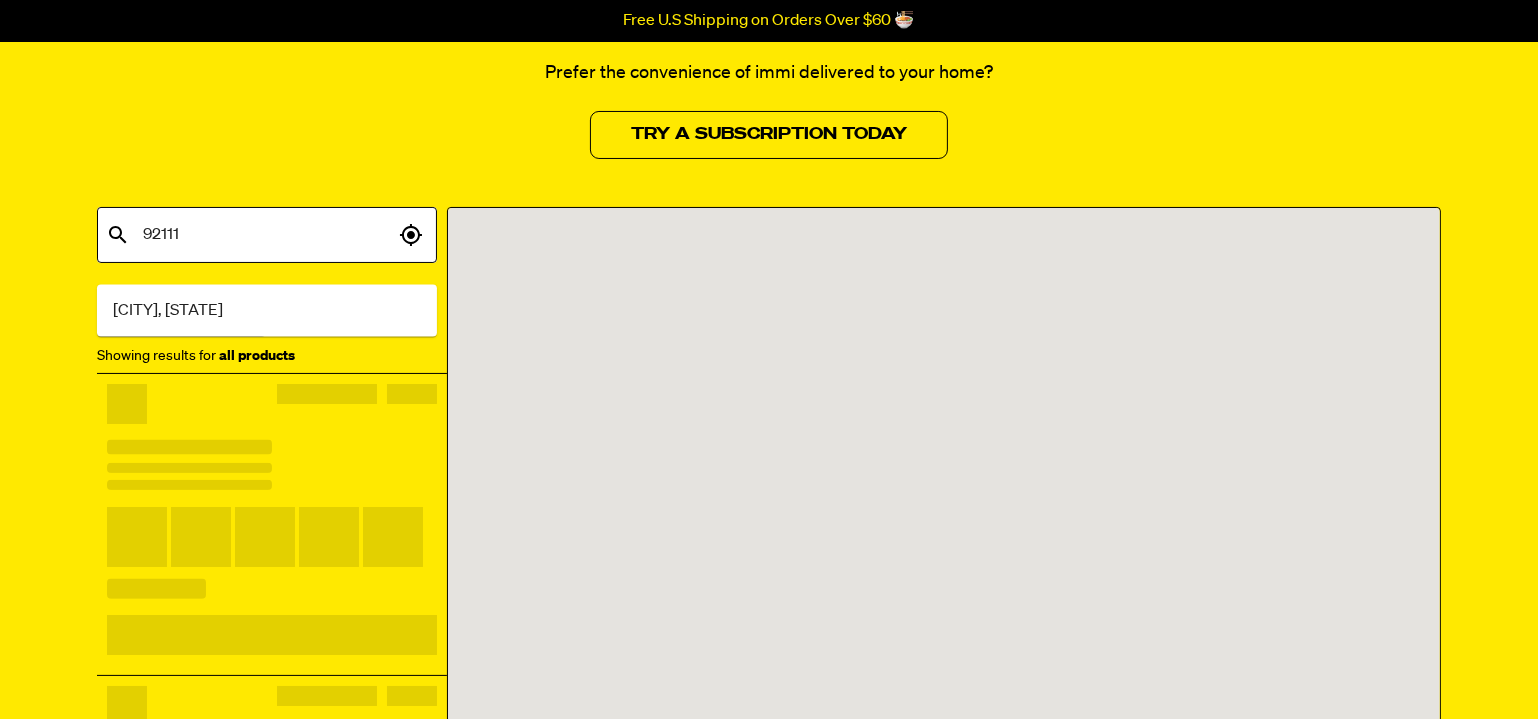 click on "[CITY], [STATE]" at bounding box center (168, 311) 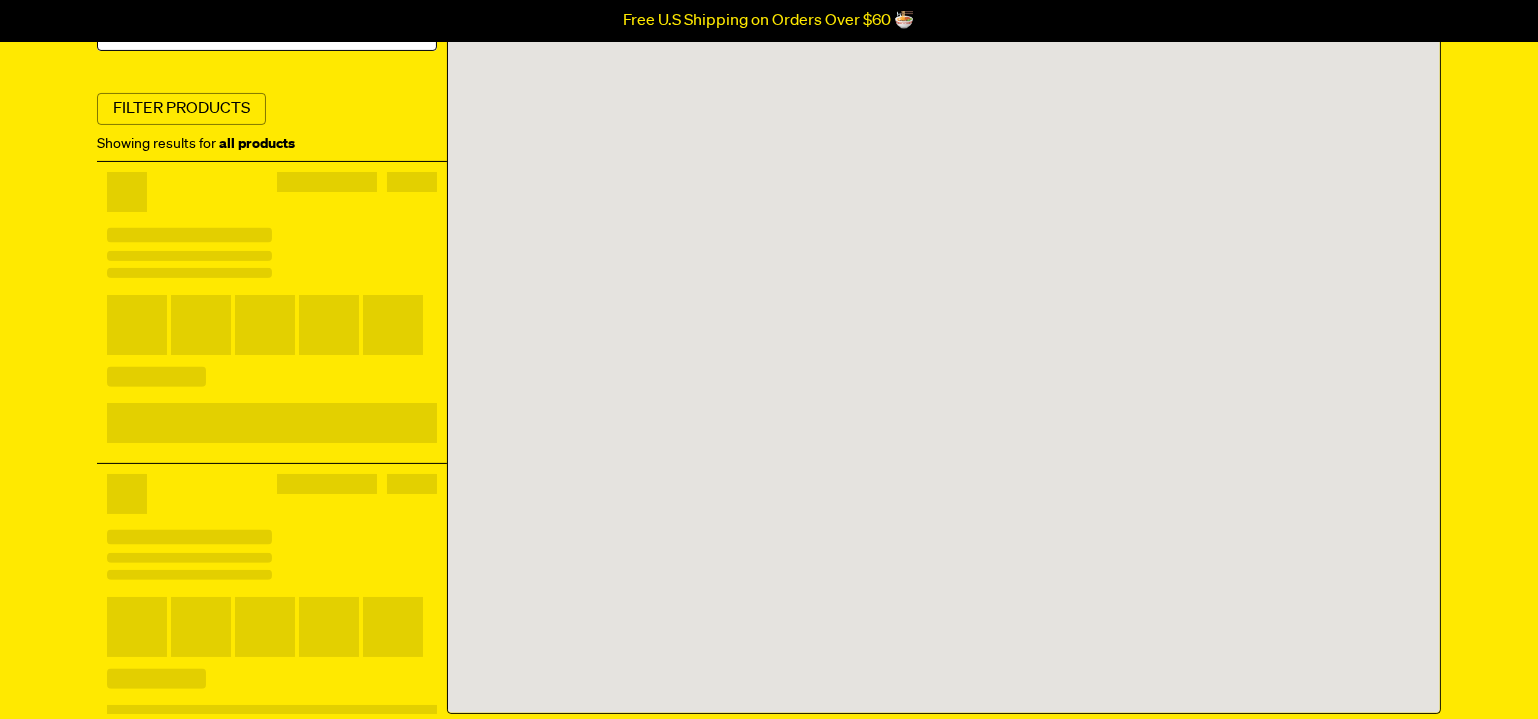 scroll, scrollTop: 212, scrollLeft: 0, axis: vertical 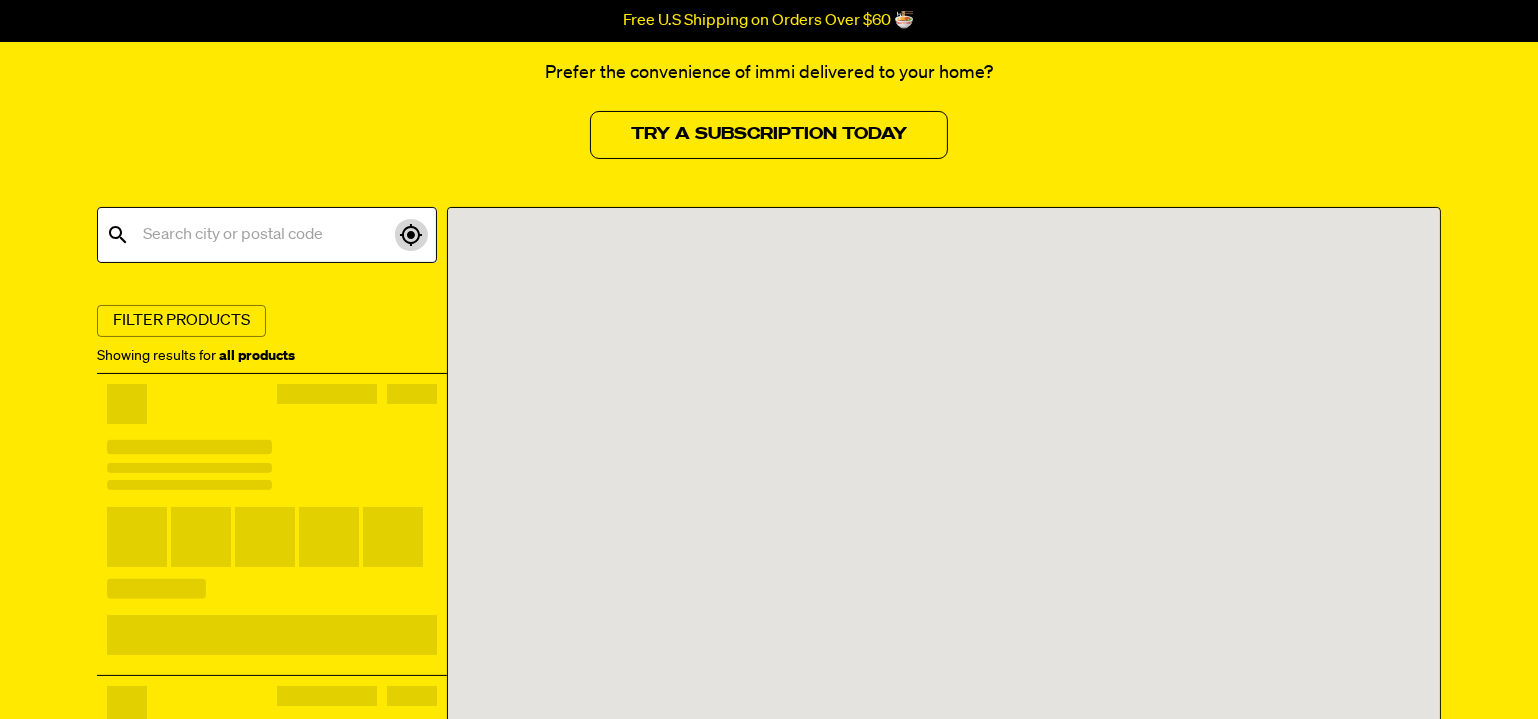 click 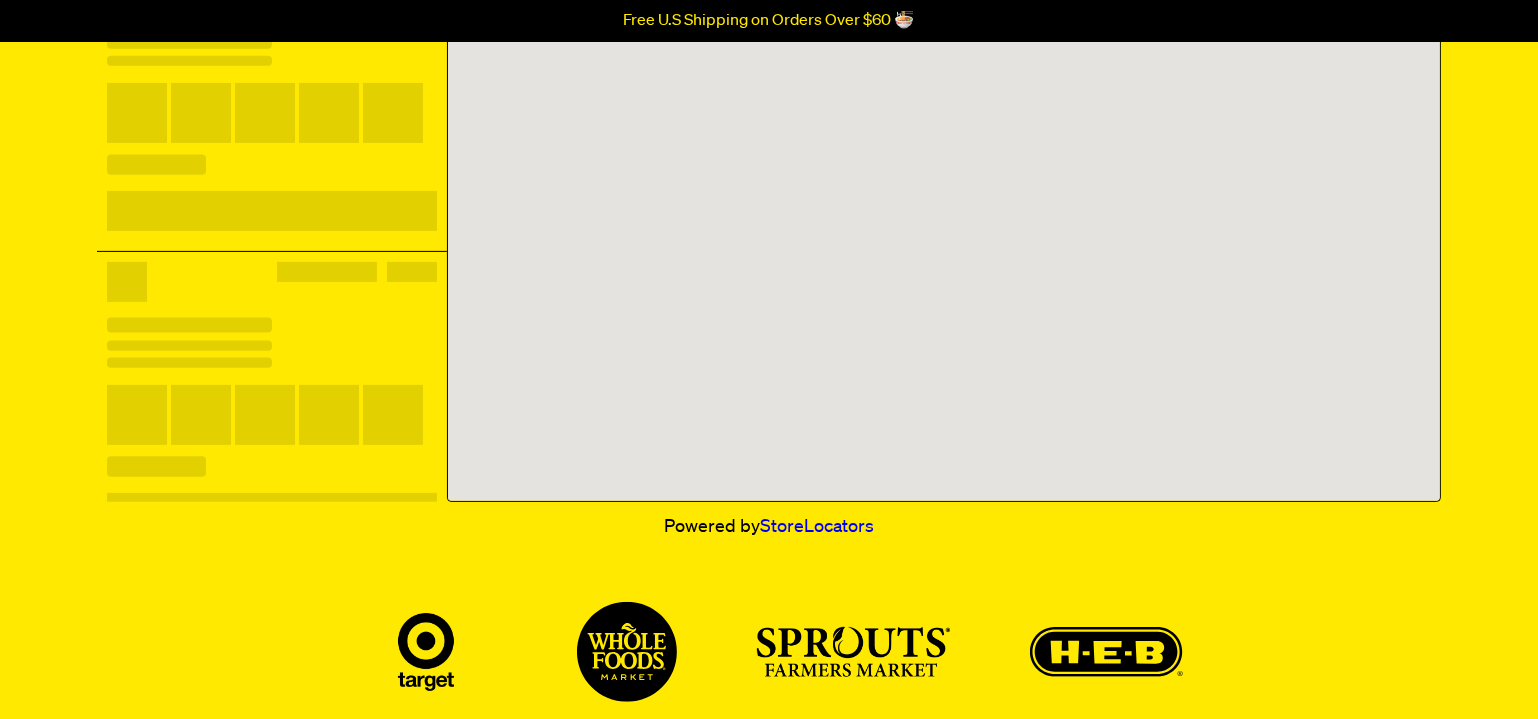 scroll, scrollTop: 424, scrollLeft: 0, axis: vertical 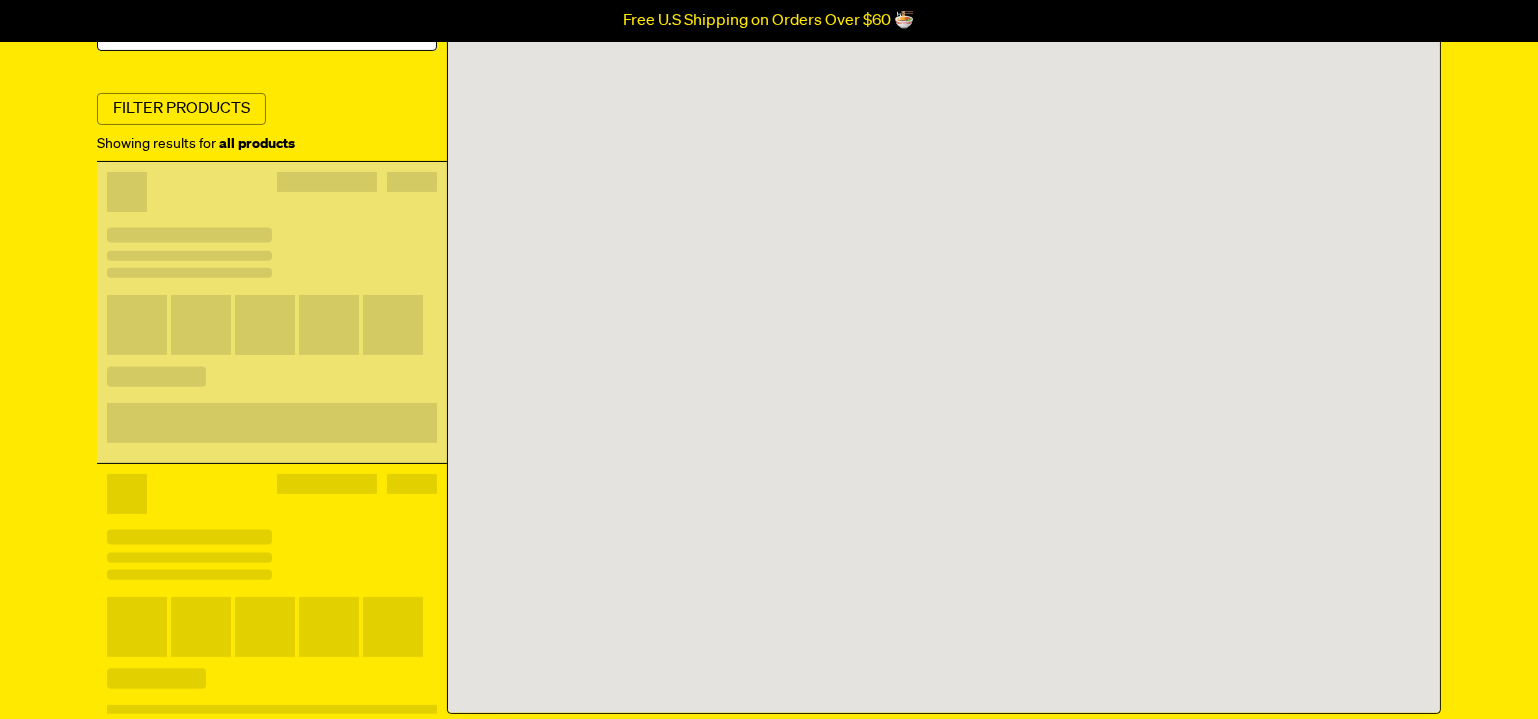 click at bounding box center (265, 325) 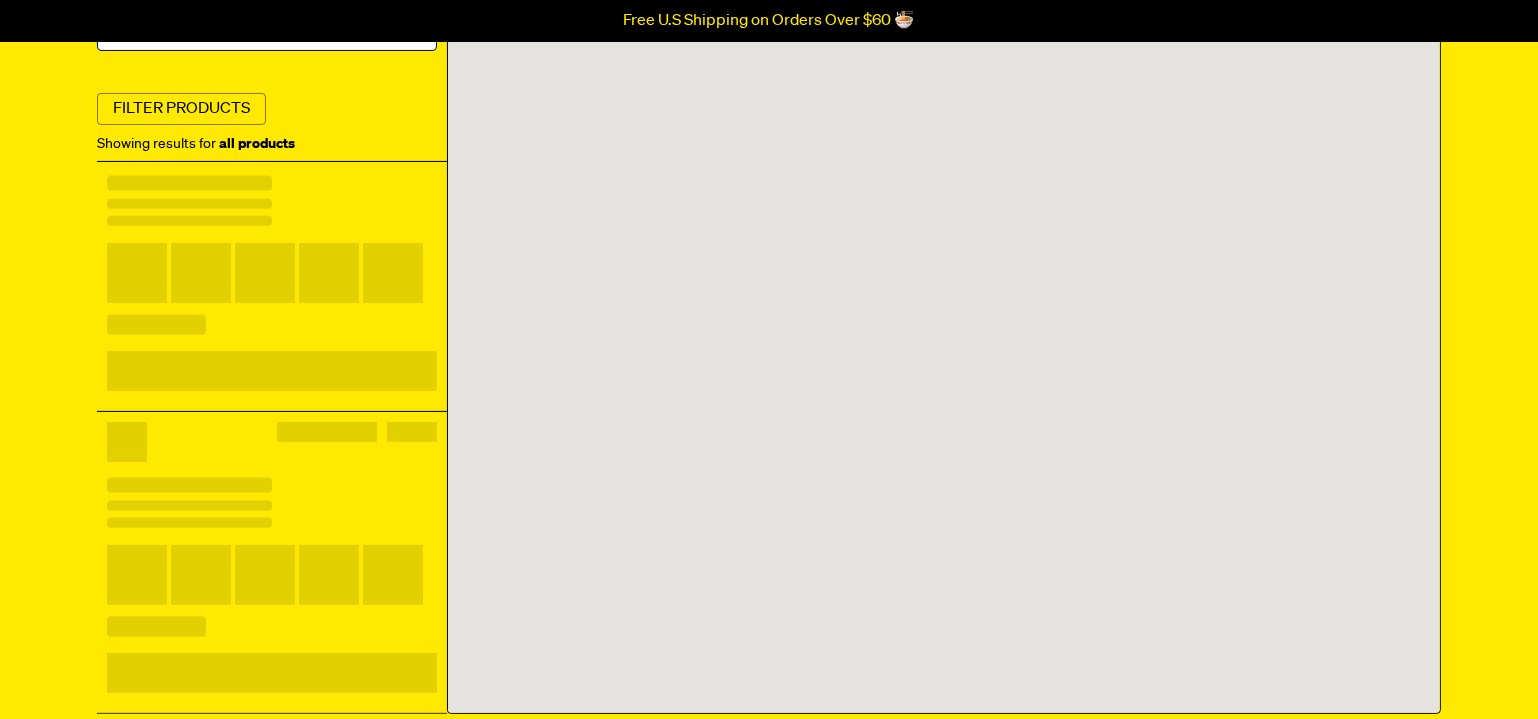scroll, scrollTop: 545, scrollLeft: 0, axis: vertical 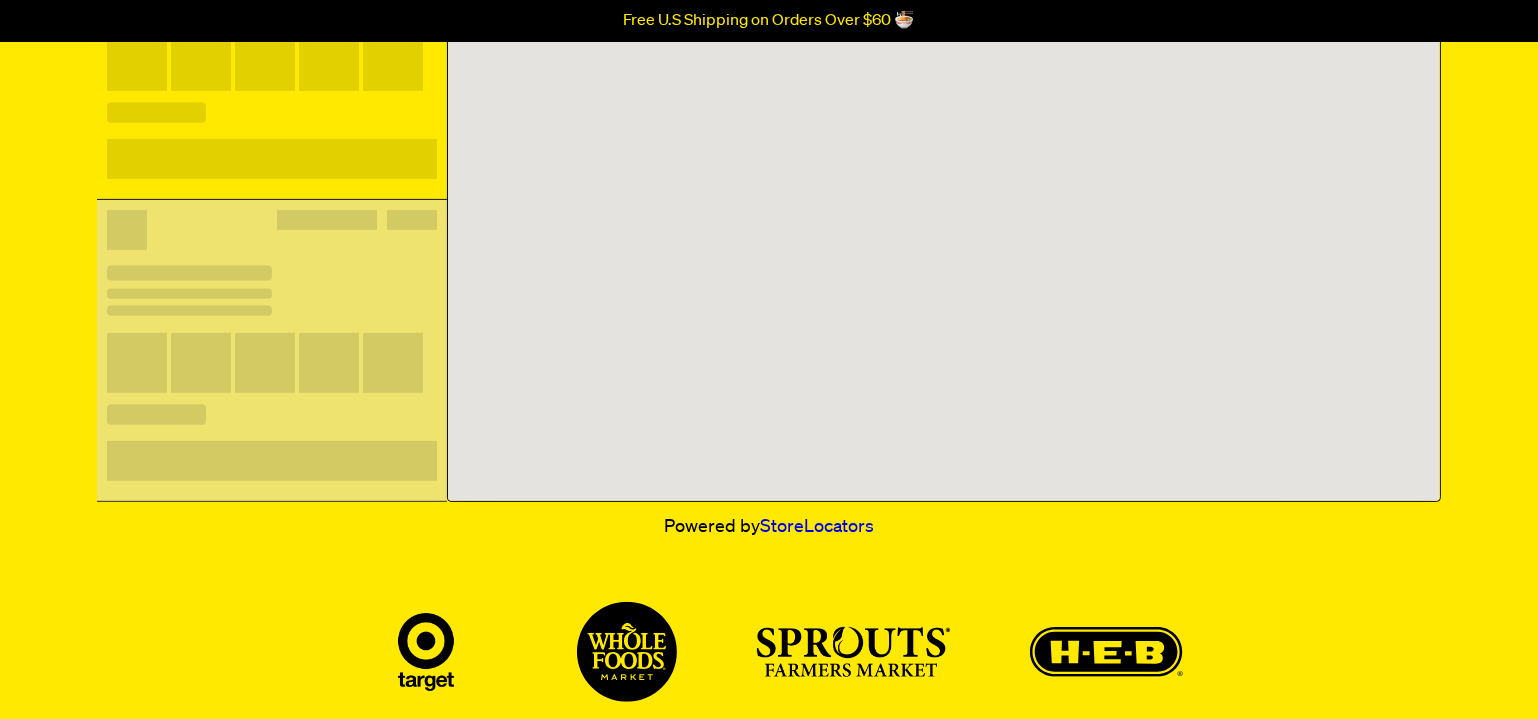click at bounding box center [272, 351] 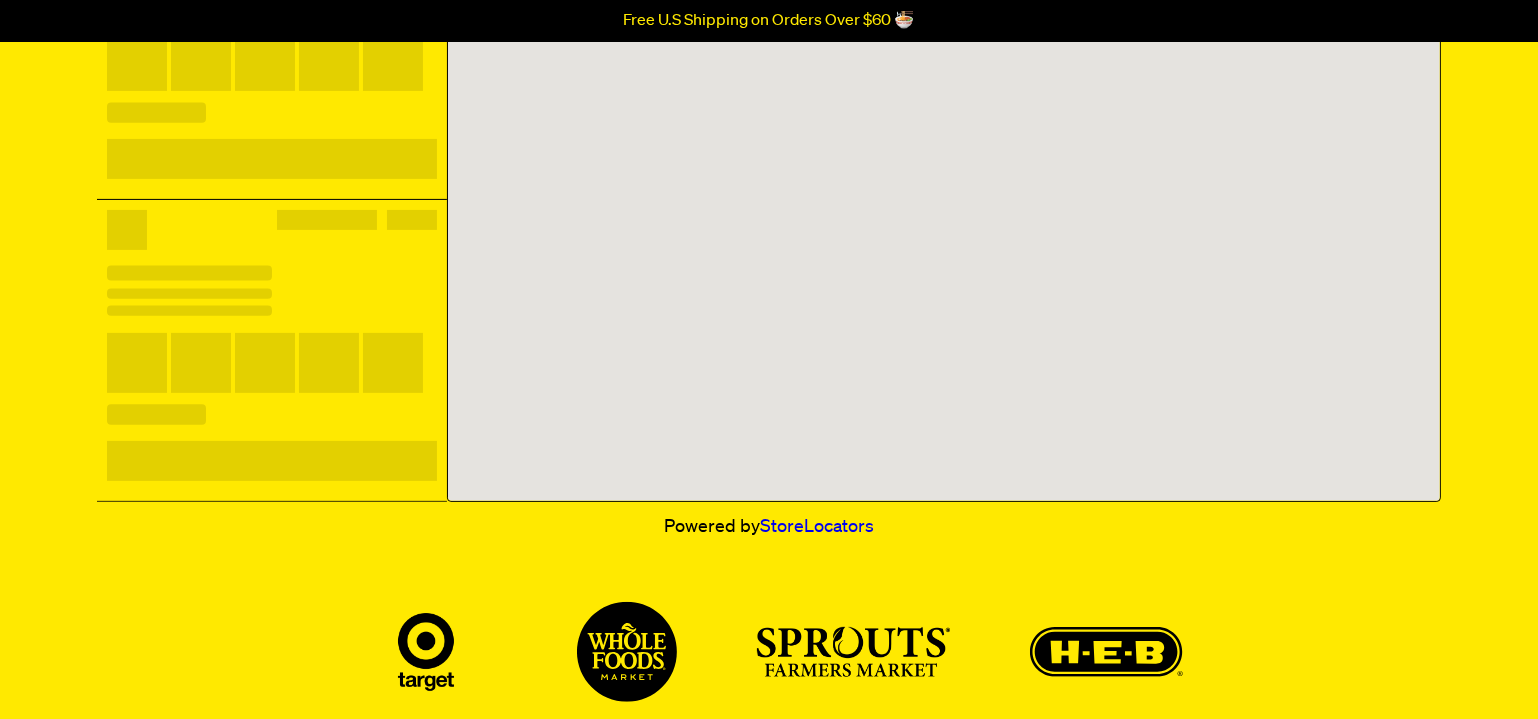 click on "StoreLocators" at bounding box center [817, 527] 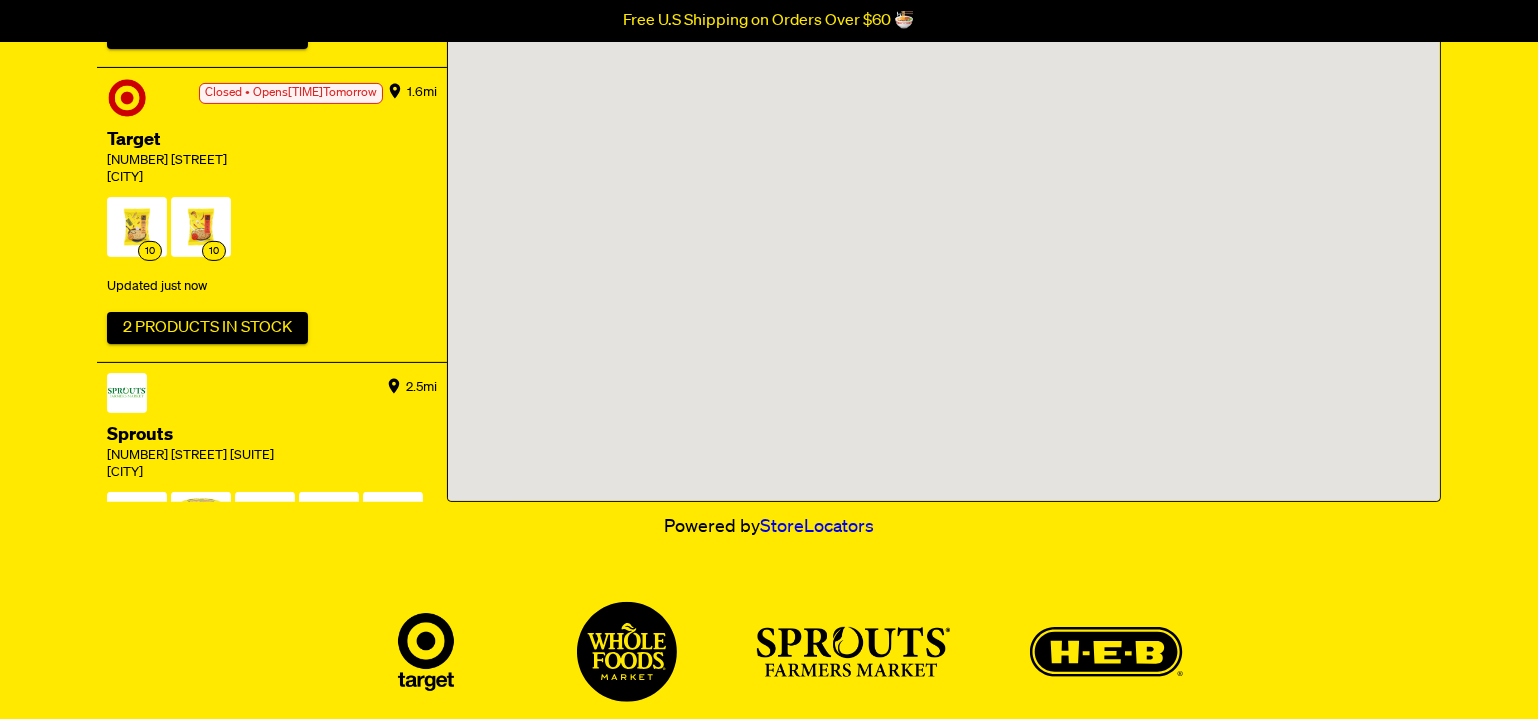 scroll, scrollTop: 806, scrollLeft: 0, axis: vertical 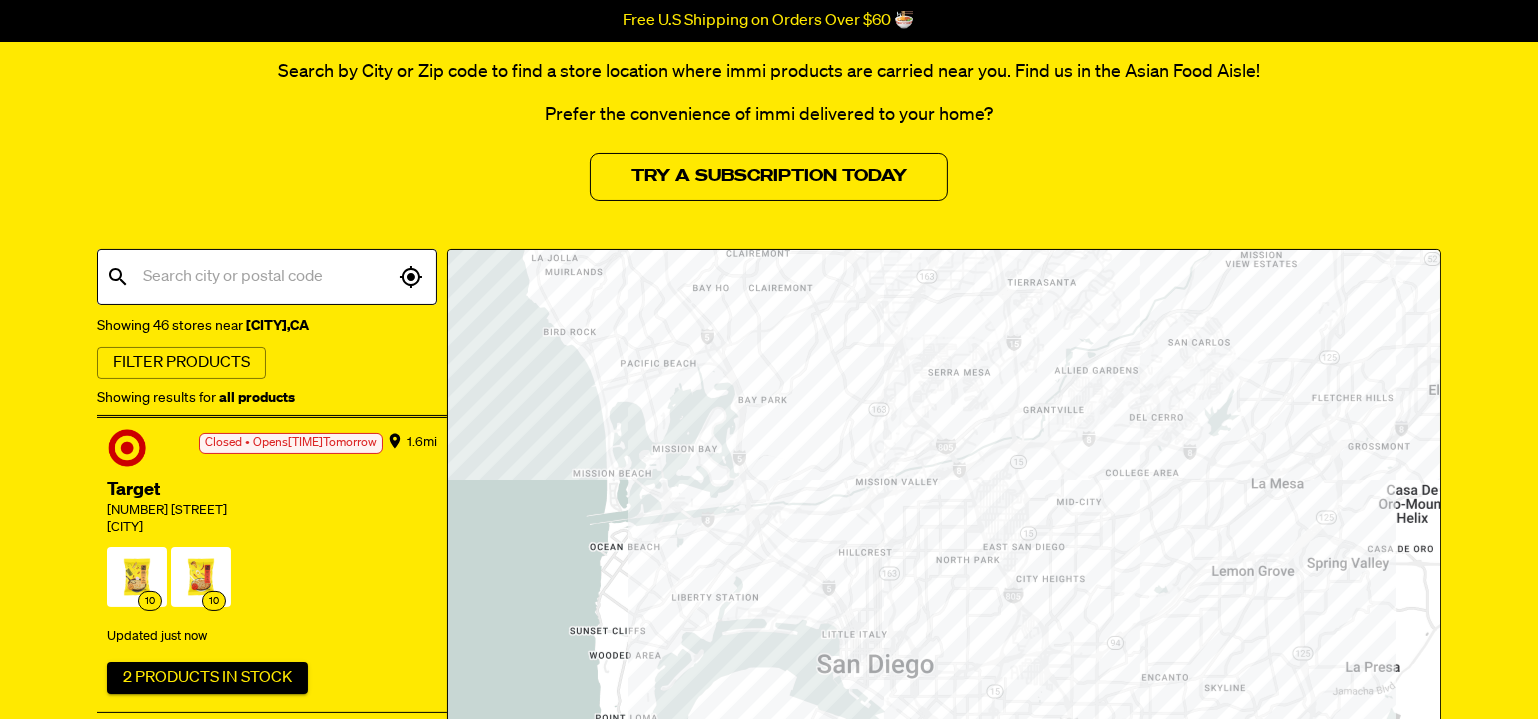 drag, startPoint x: 1030, startPoint y: 548, endPoint x: 972, endPoint y: 492, distance: 80.622574 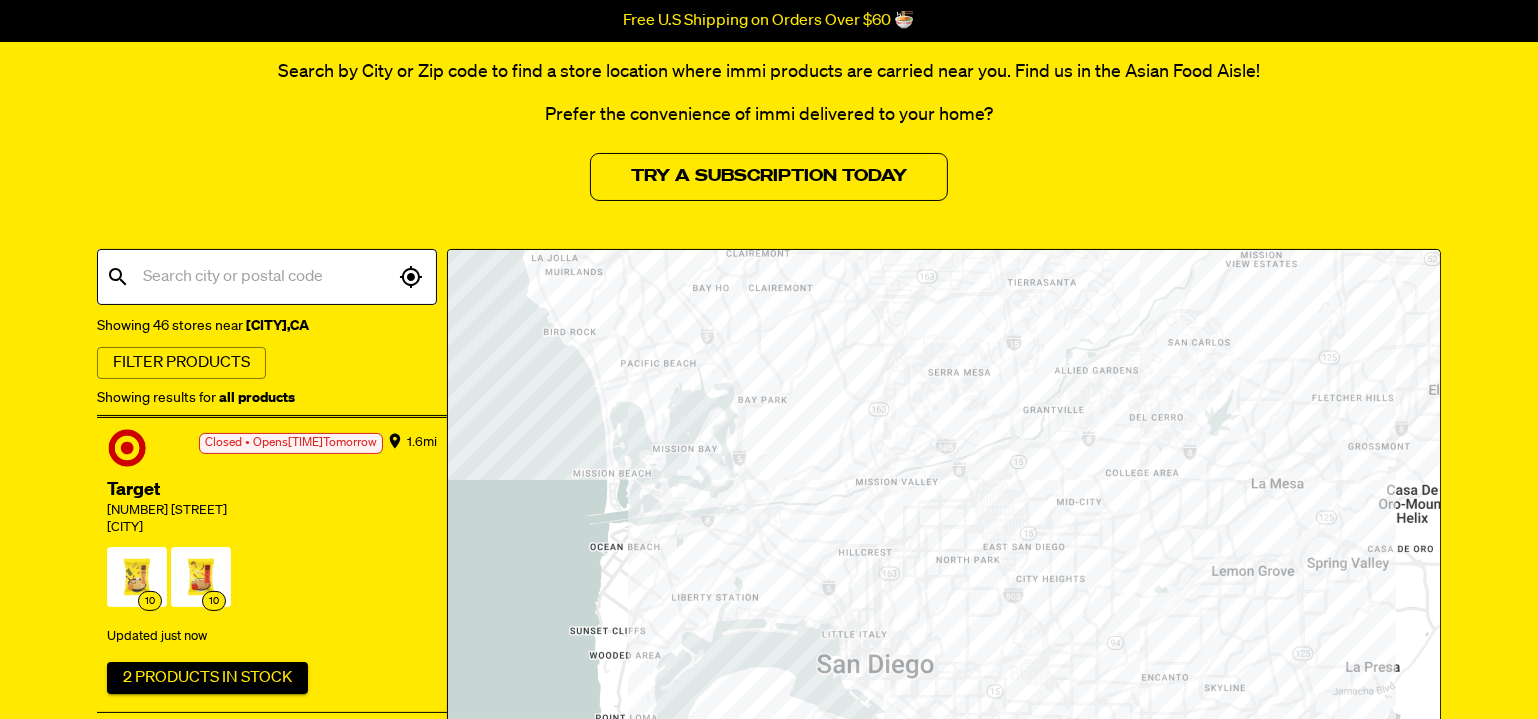 click at bounding box center (944, 608) 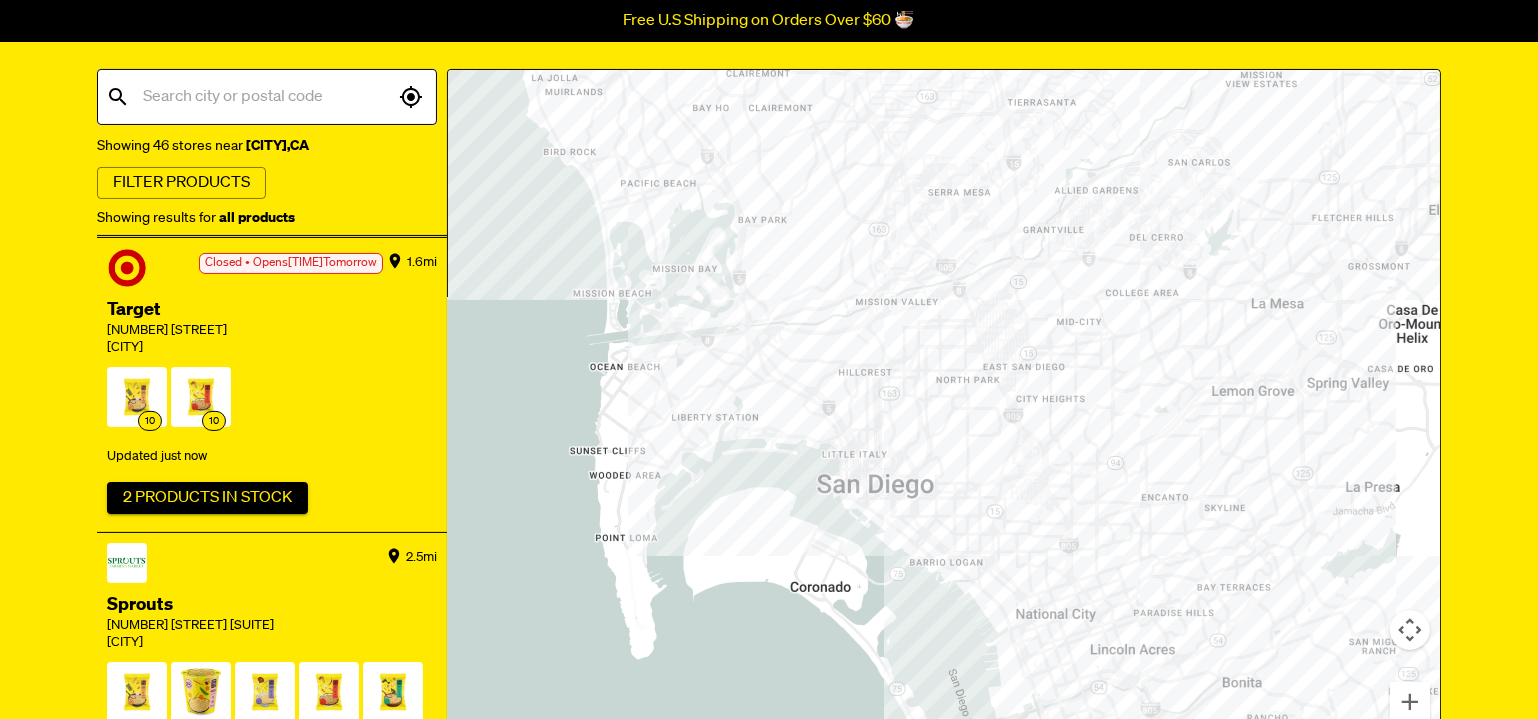scroll, scrollTop: 424, scrollLeft: 0, axis: vertical 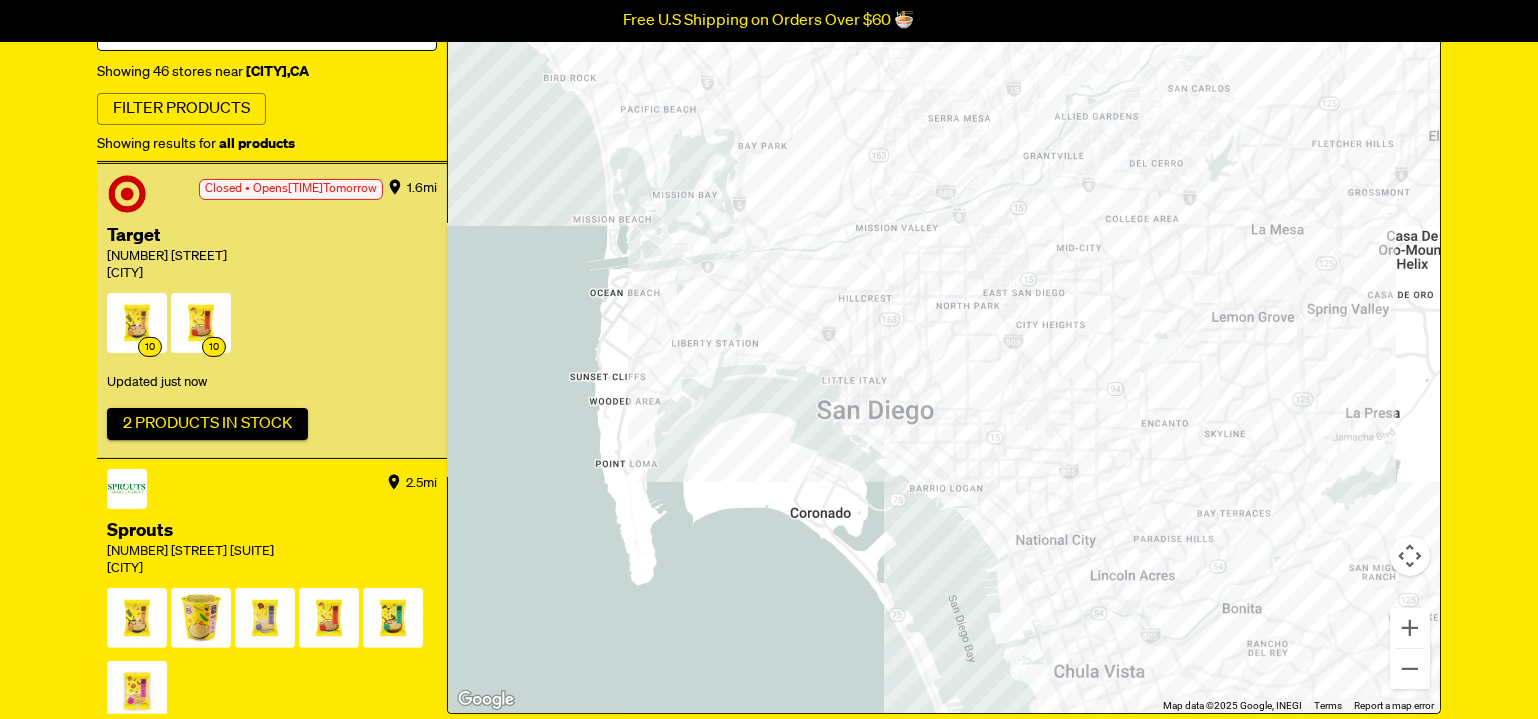 click on "10" at bounding box center (137, 327) 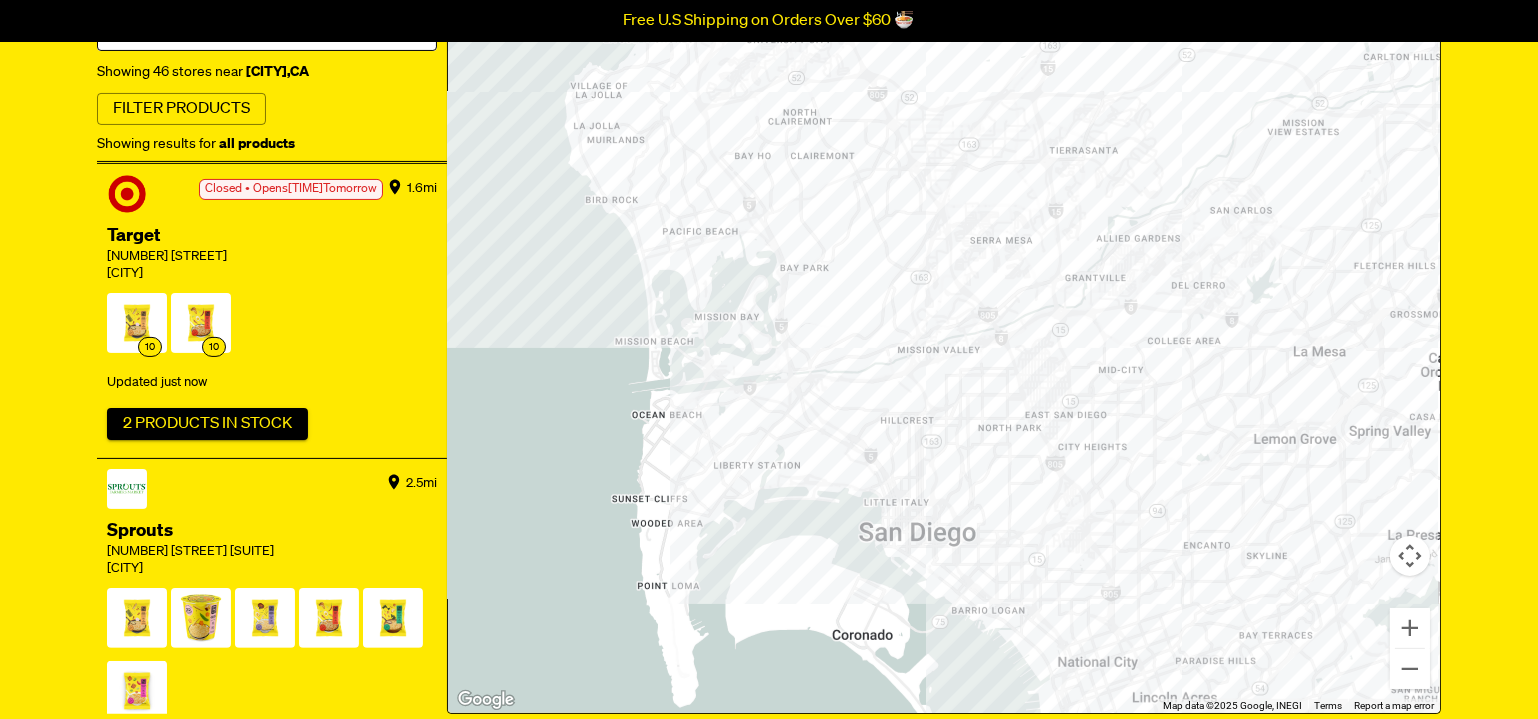 click on "10" at bounding box center (201, 327) 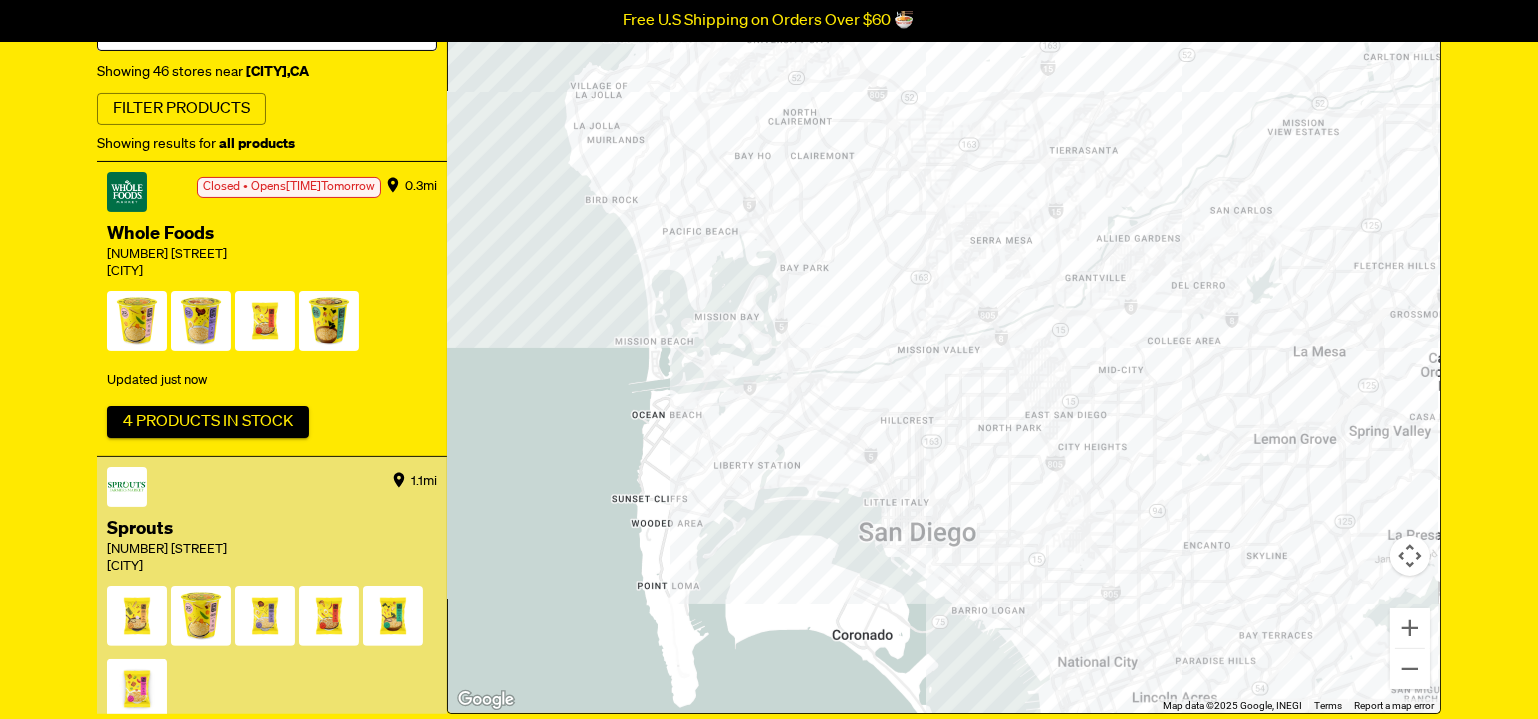 scroll, scrollTop: 0, scrollLeft: 0, axis: both 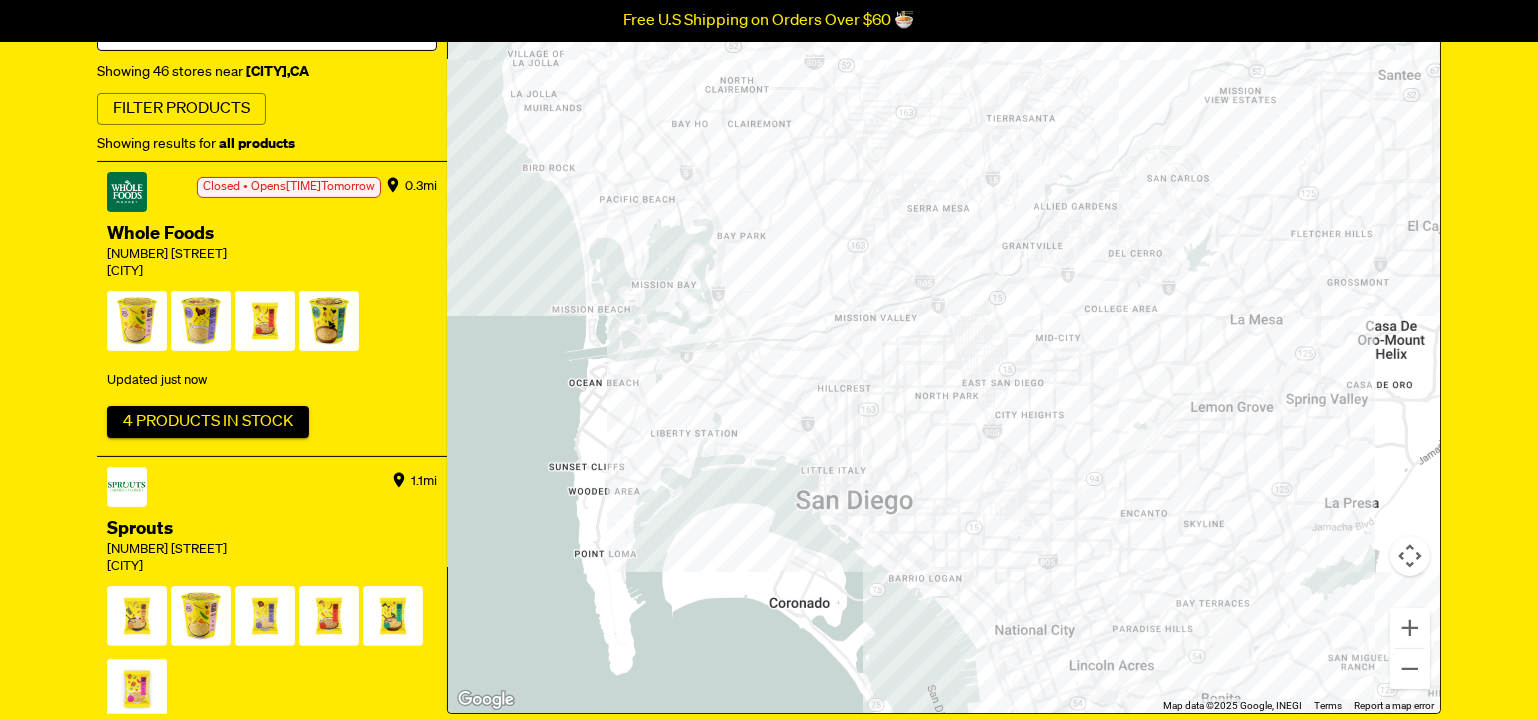 drag, startPoint x: 918, startPoint y: 420, endPoint x: 847, endPoint y: 384, distance: 79.60528 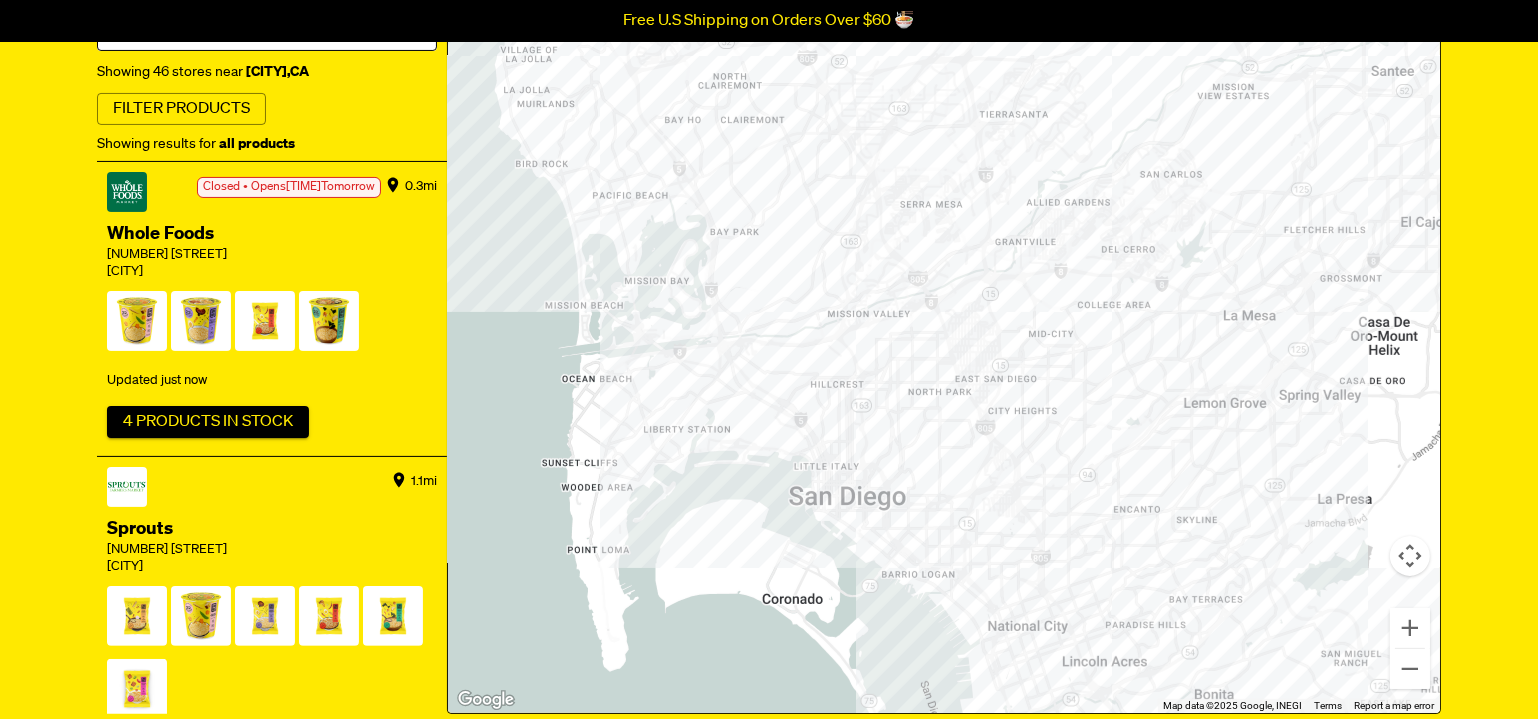 click at bounding box center [944, 354] 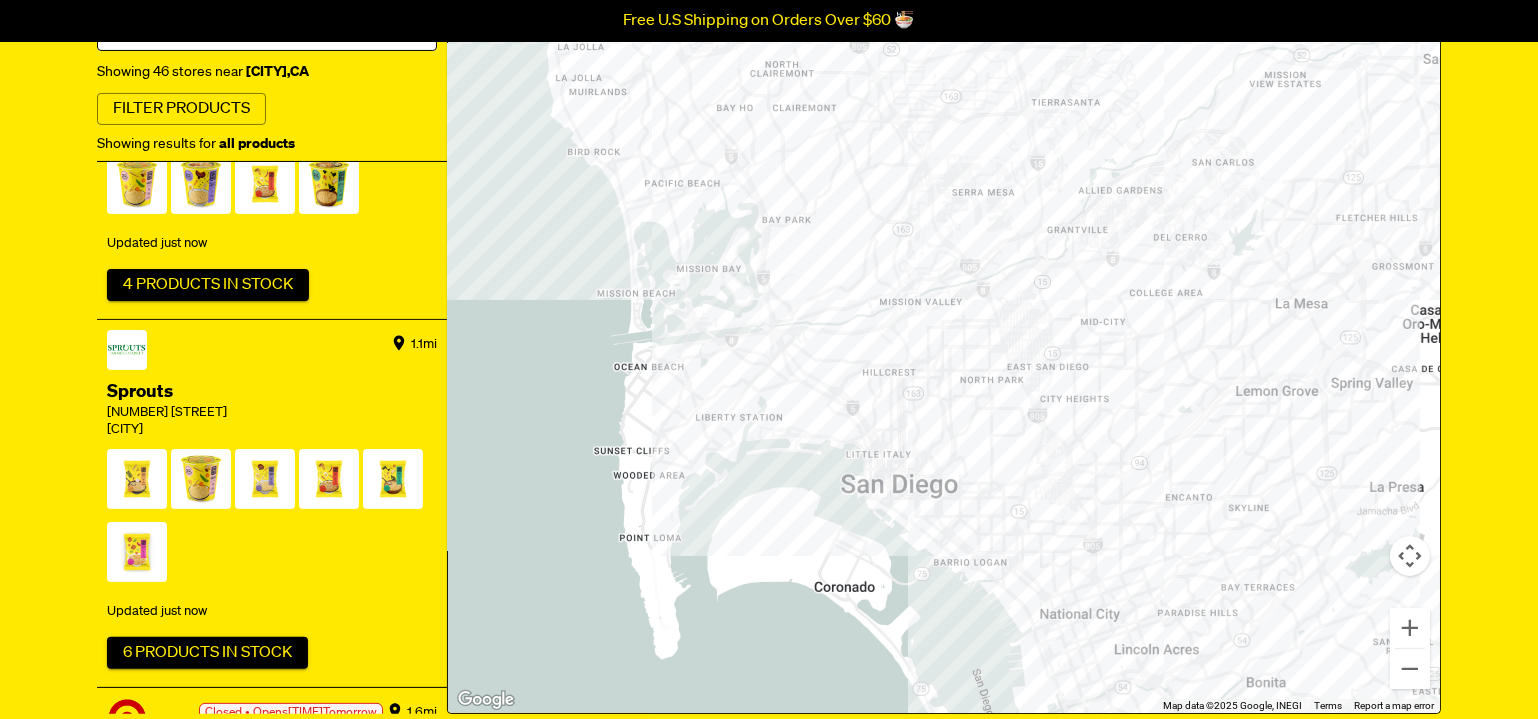 scroll, scrollTop: 294, scrollLeft: 0, axis: vertical 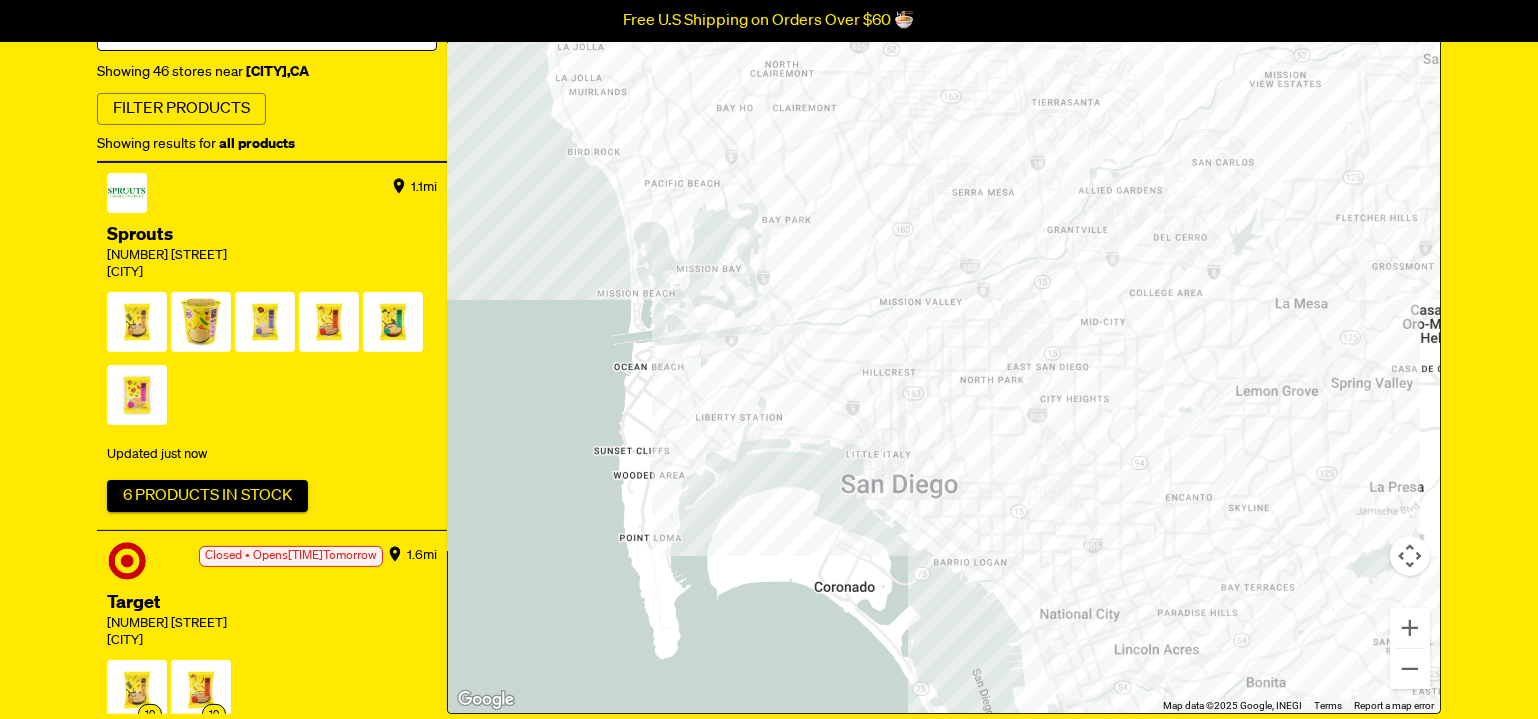 click at bounding box center (944, 354) 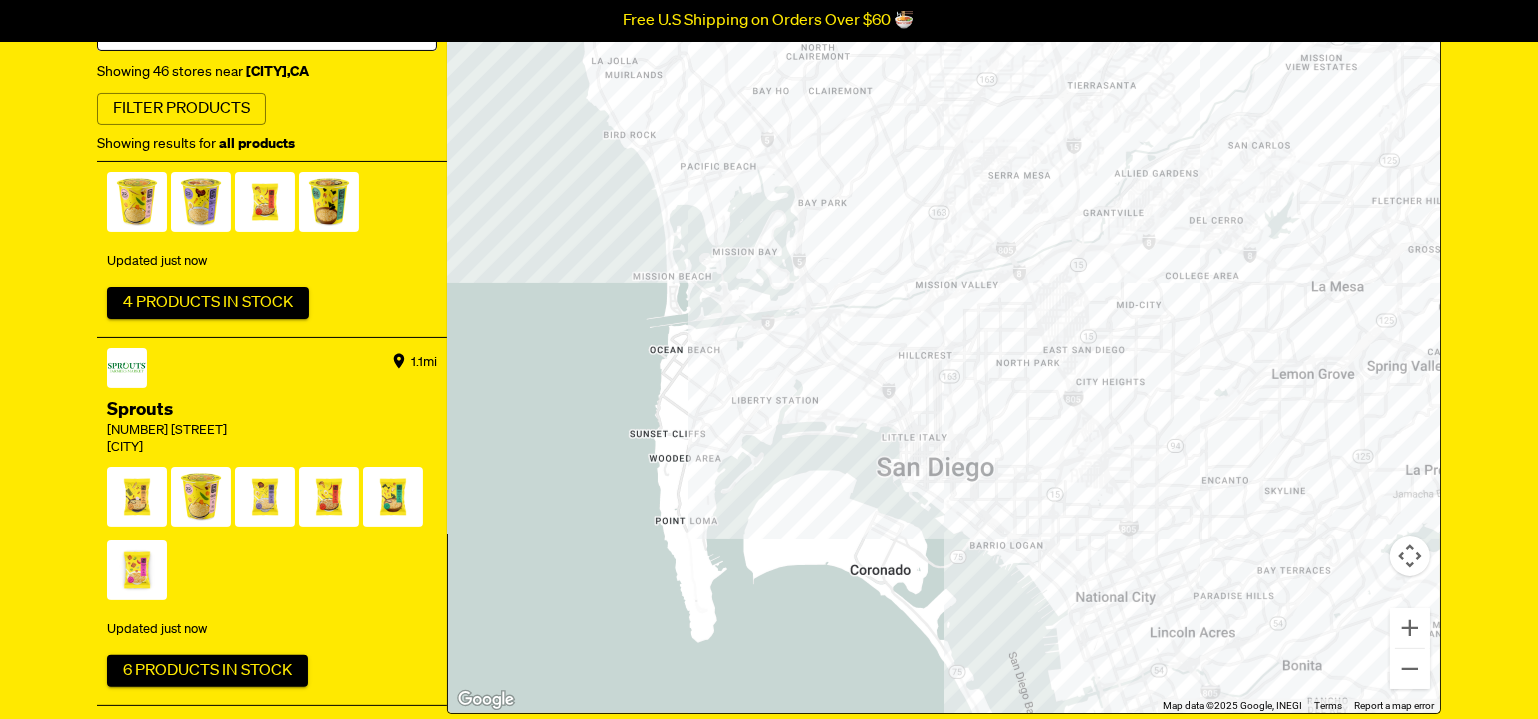 scroll, scrollTop: 0, scrollLeft: 0, axis: both 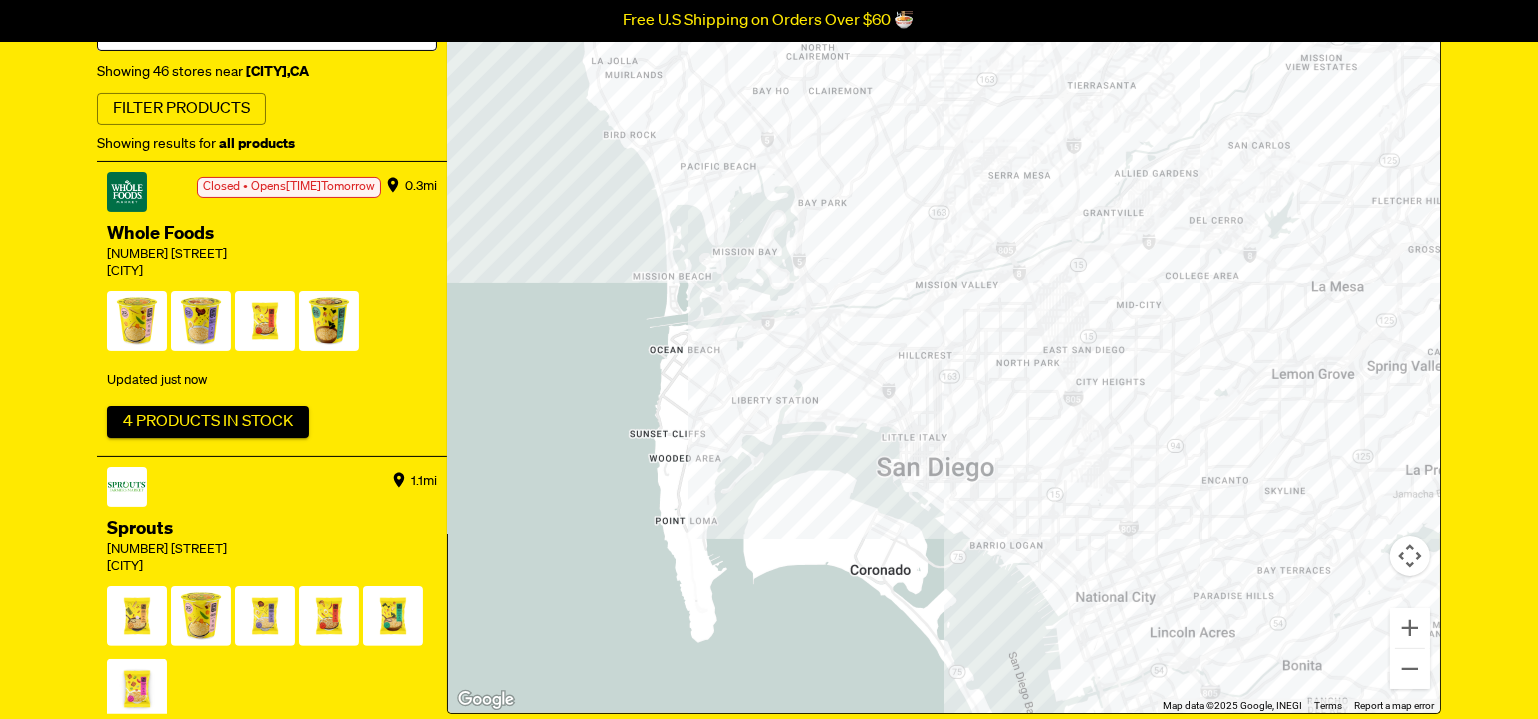click at bounding box center [944, 354] 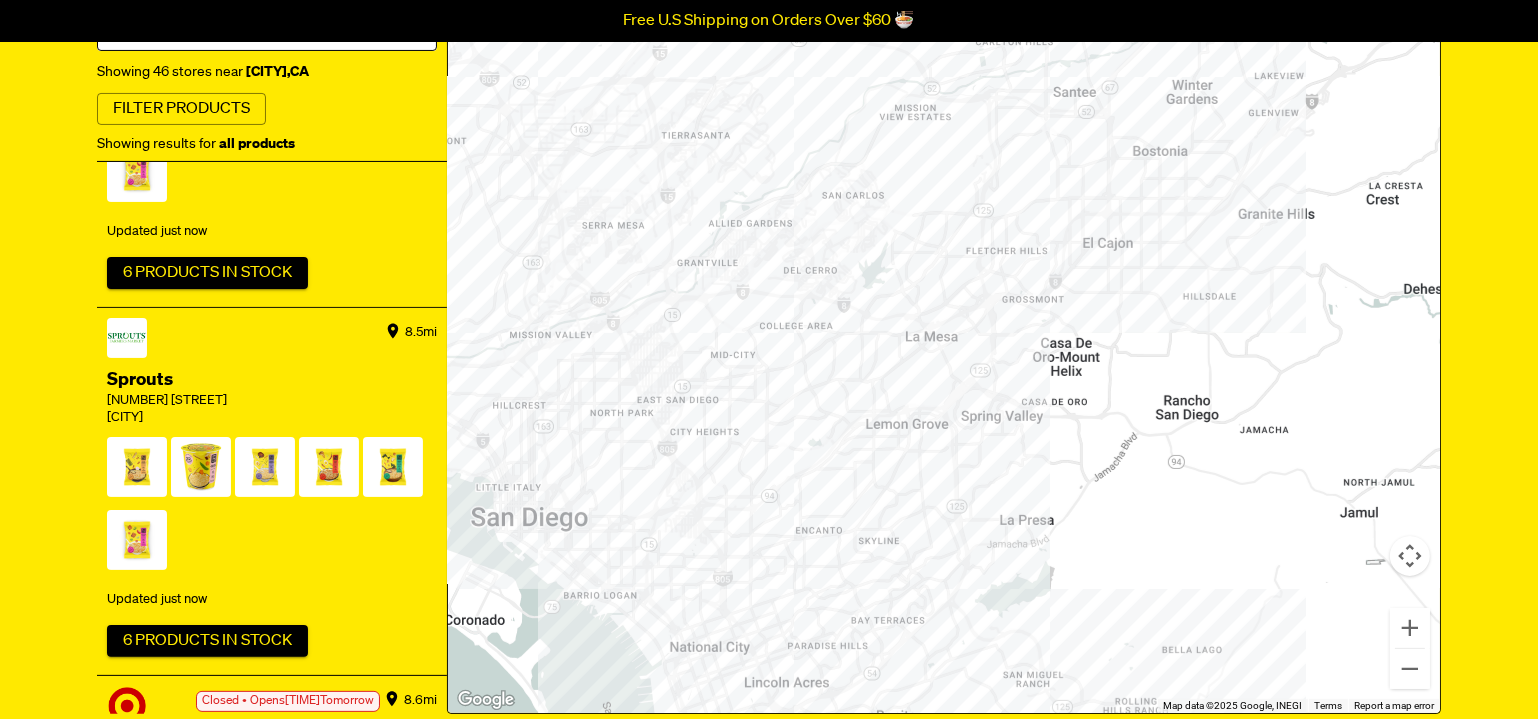 scroll, scrollTop: 3380, scrollLeft: 0, axis: vertical 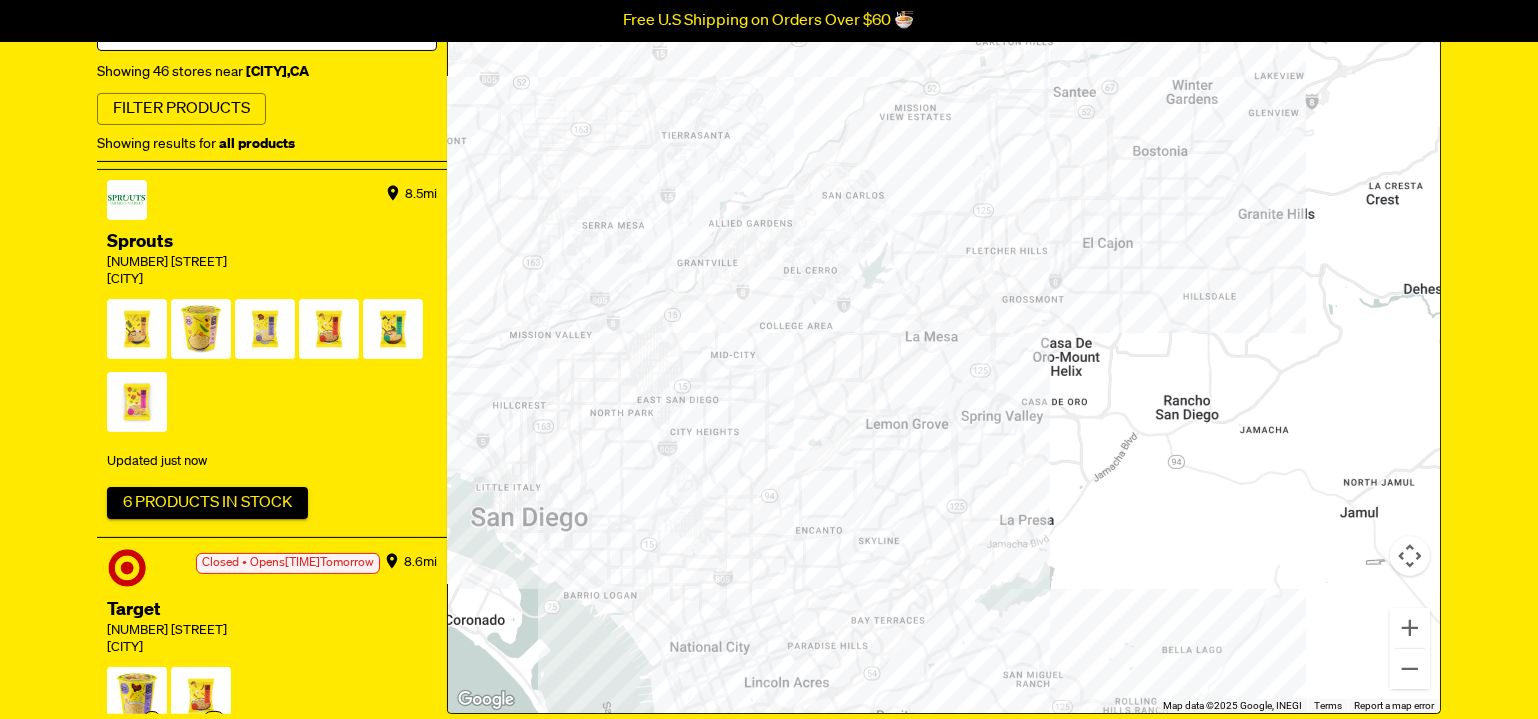 click at bounding box center [944, 354] 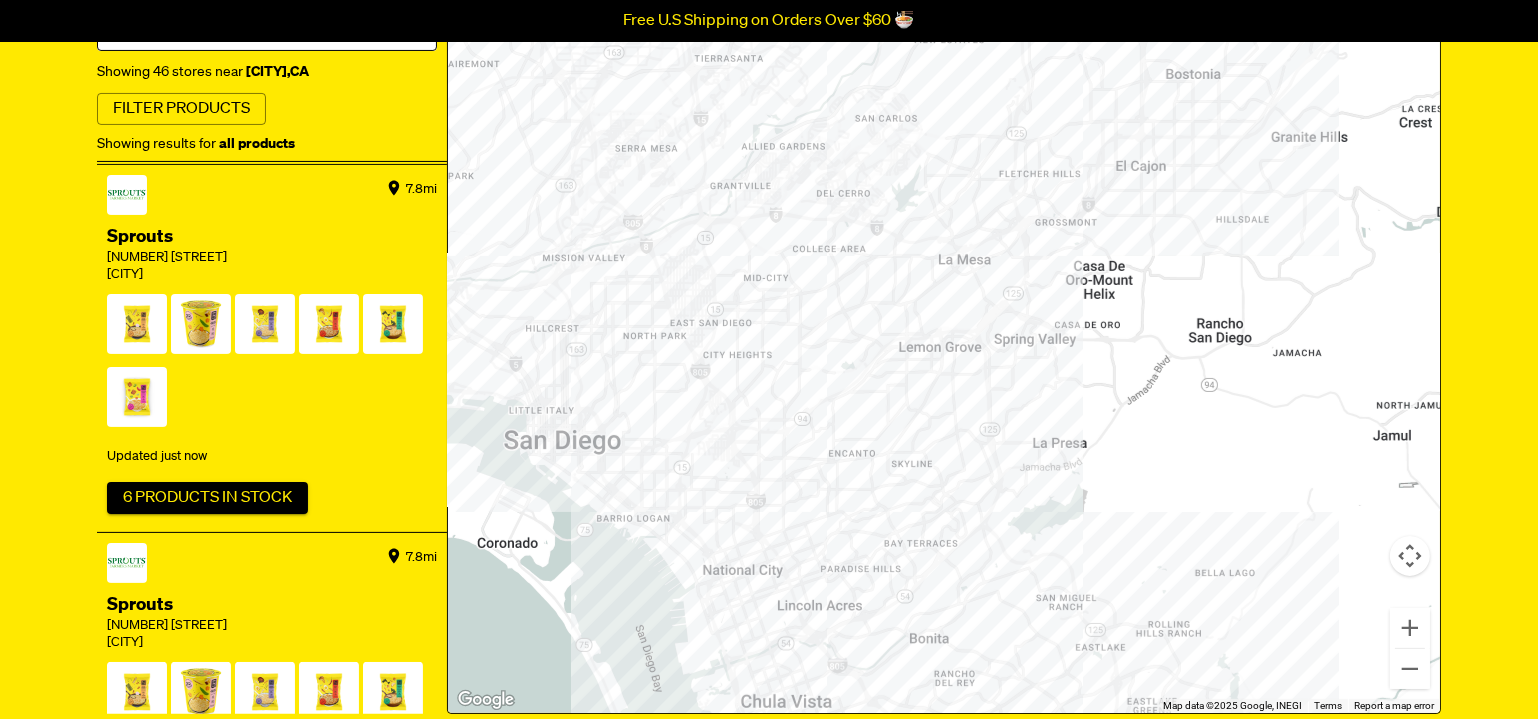 scroll, scrollTop: 2646, scrollLeft: 0, axis: vertical 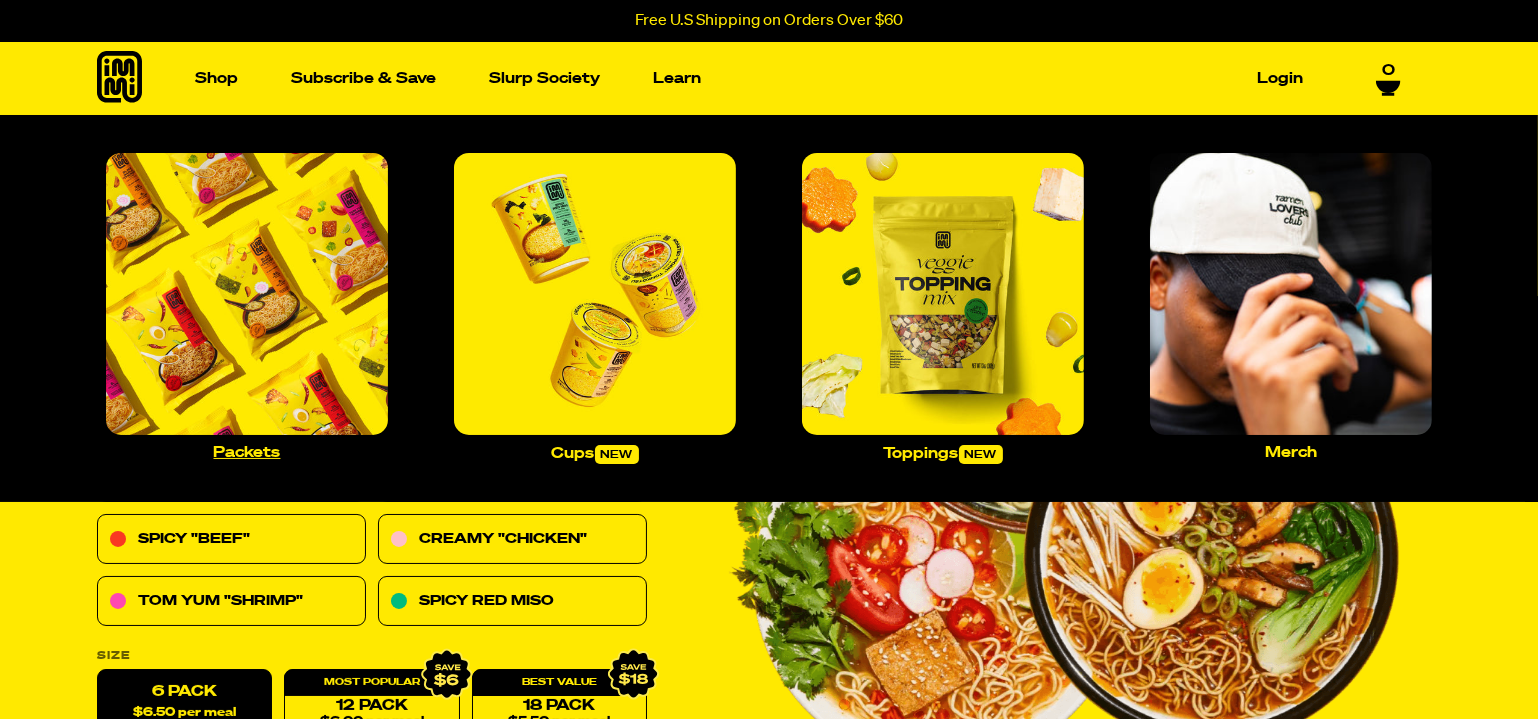 click at bounding box center [247, 294] 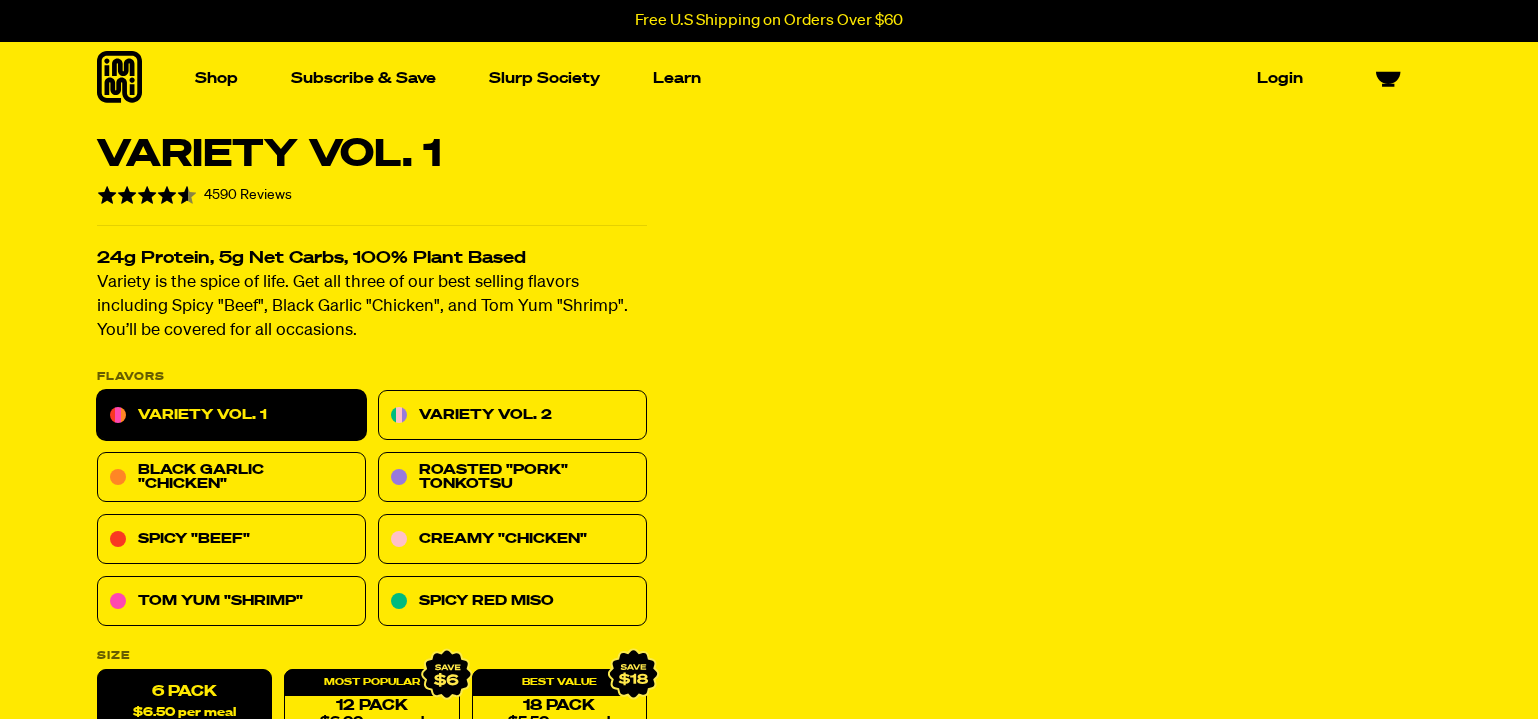 scroll, scrollTop: 0, scrollLeft: 0, axis: both 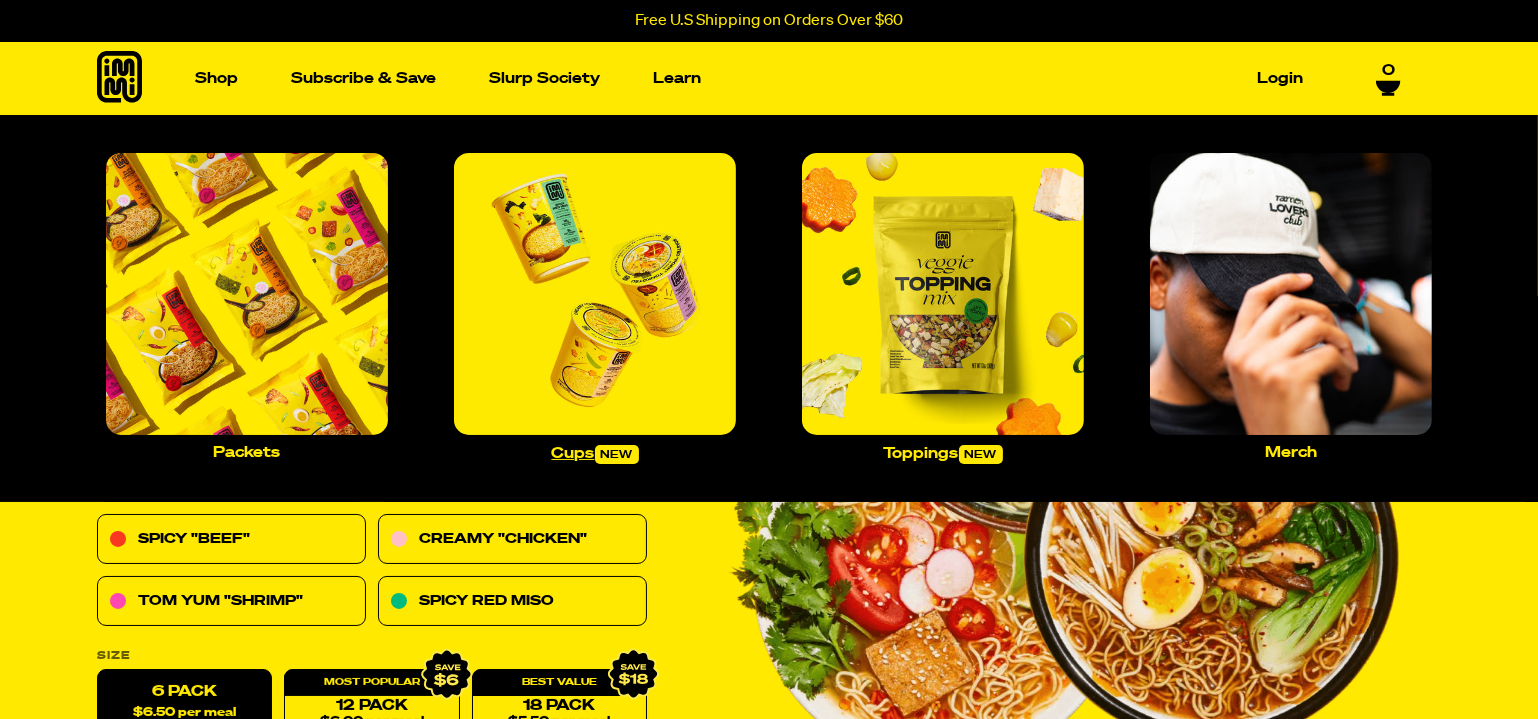 click at bounding box center (595, 294) 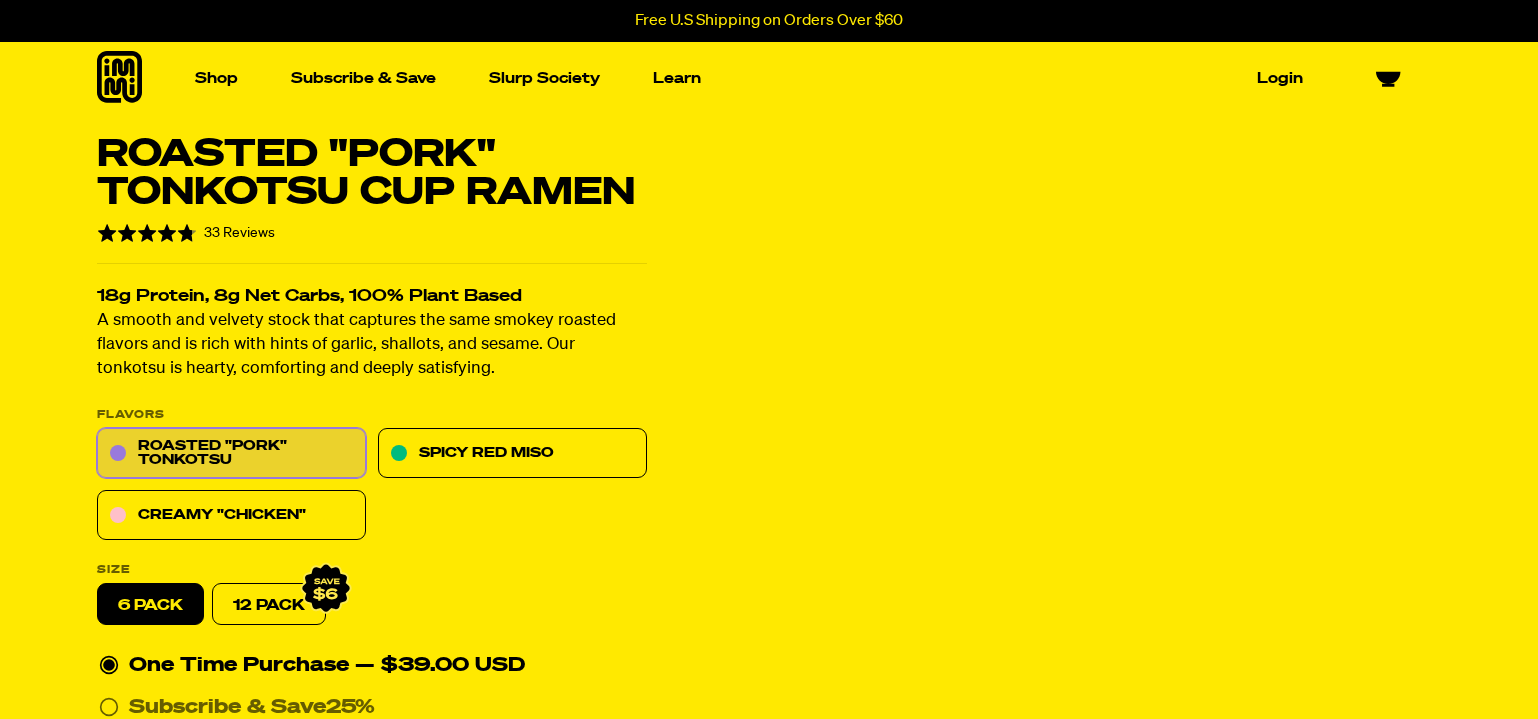 scroll, scrollTop: 0, scrollLeft: 0, axis: both 